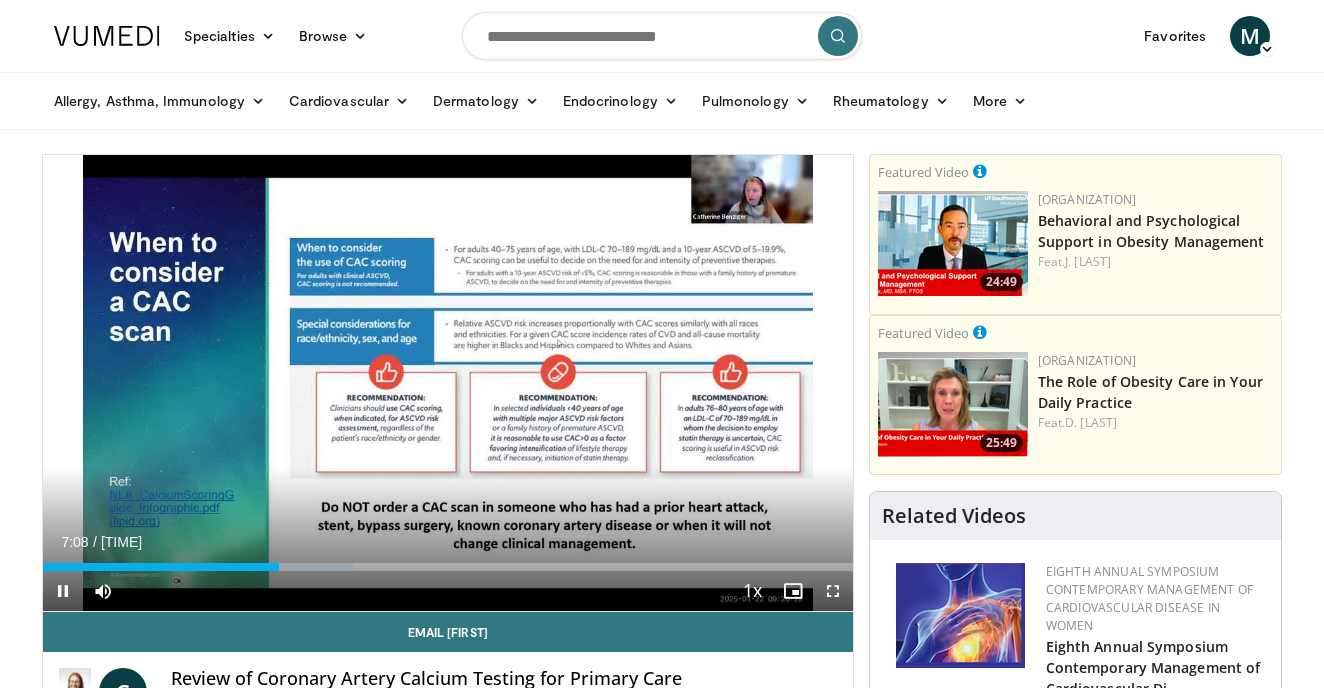 scroll, scrollTop: 162, scrollLeft: 0, axis: vertical 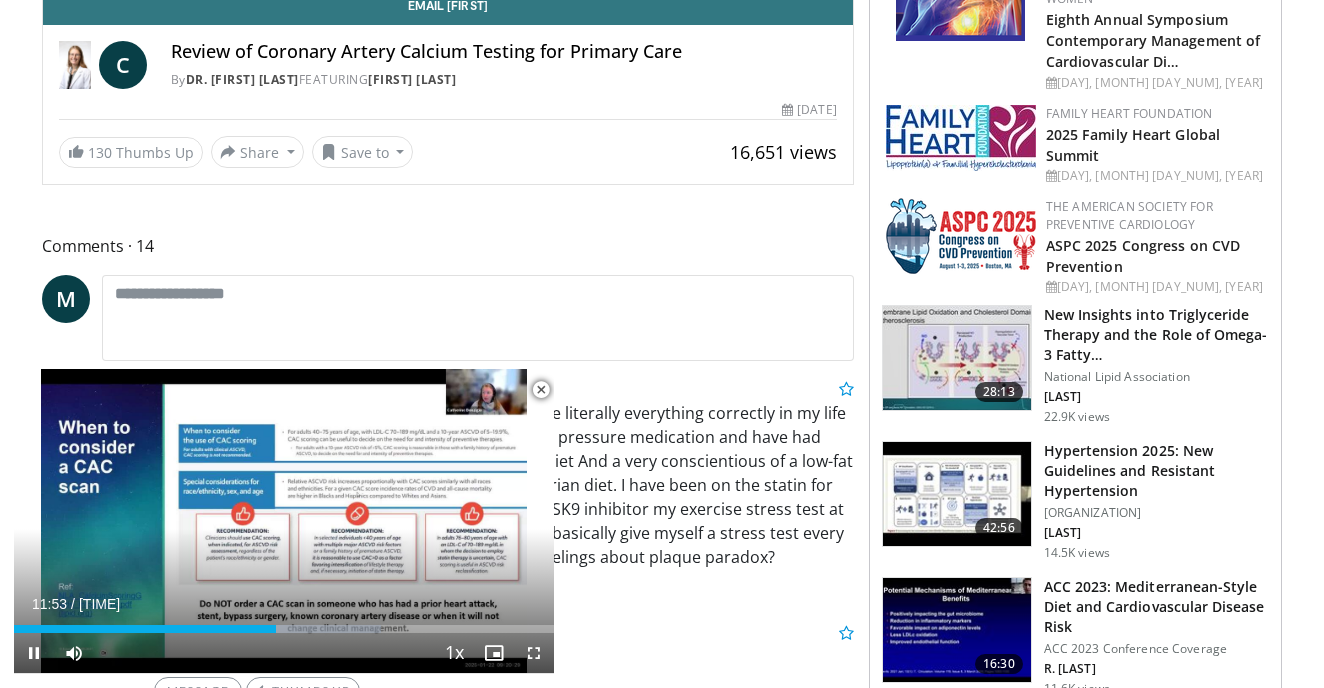 click at bounding box center (541, 390) 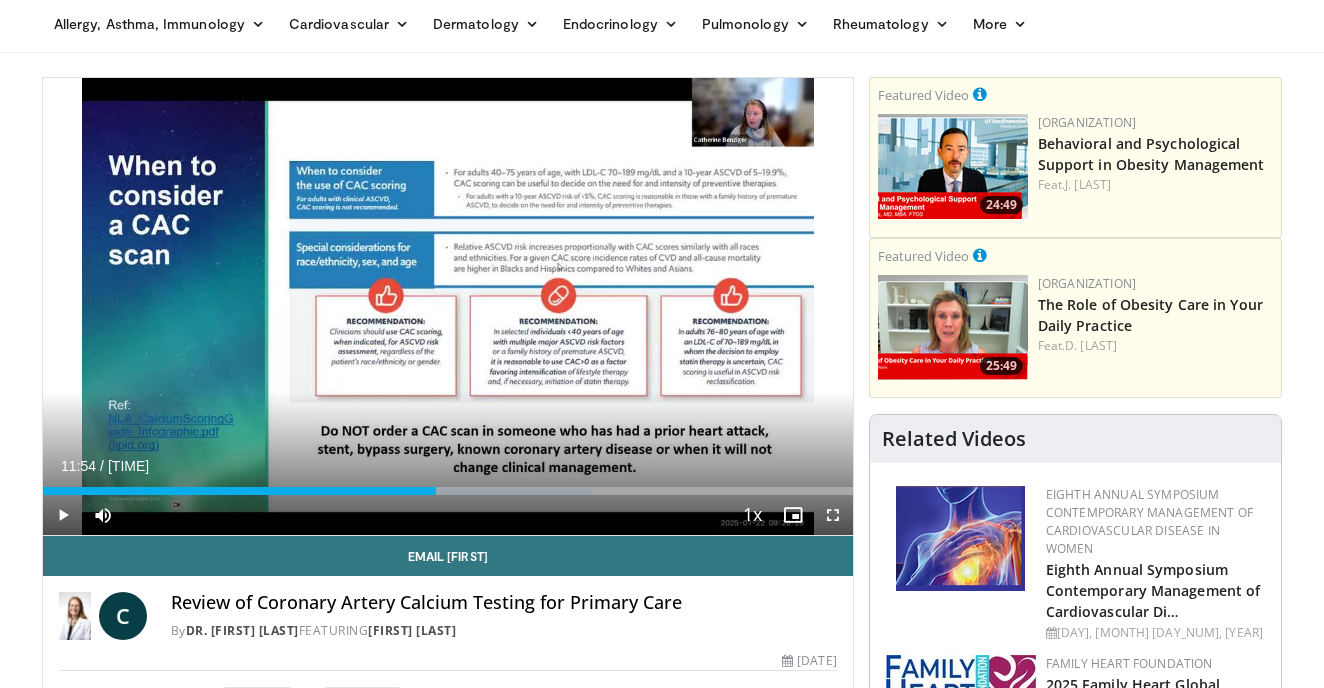 scroll, scrollTop: 72, scrollLeft: 0, axis: vertical 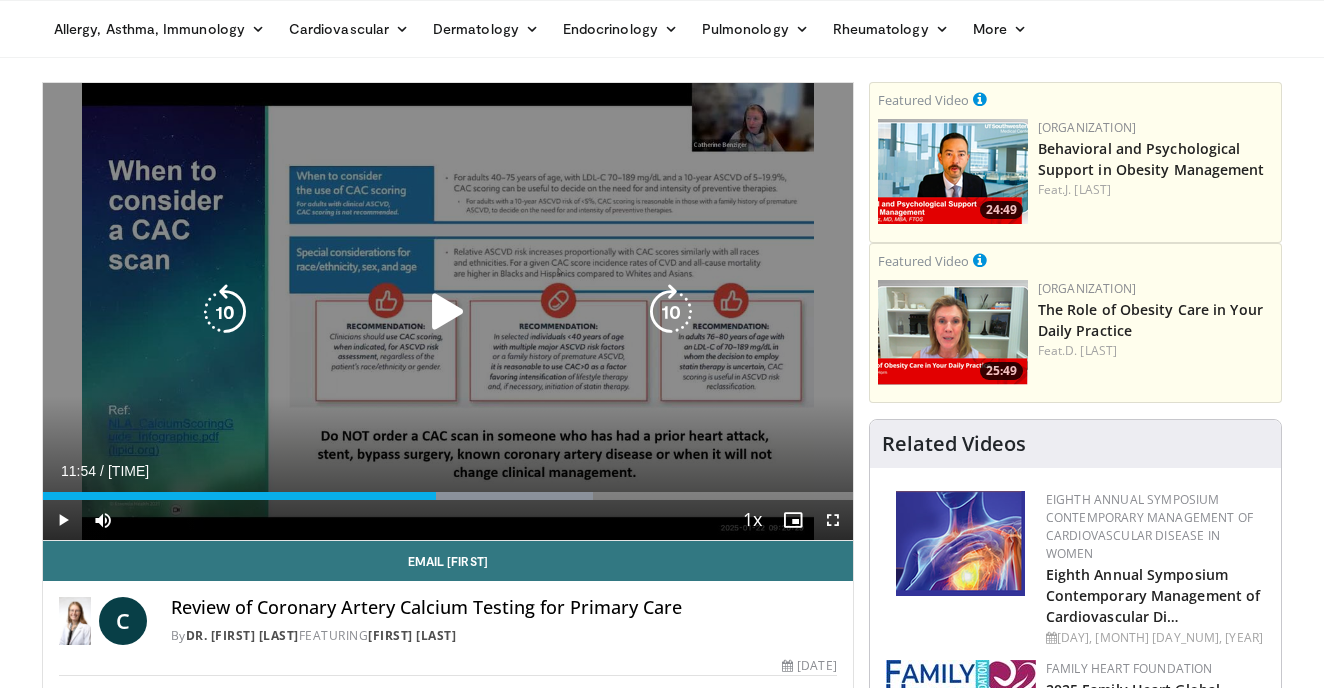 click at bounding box center (448, 312) 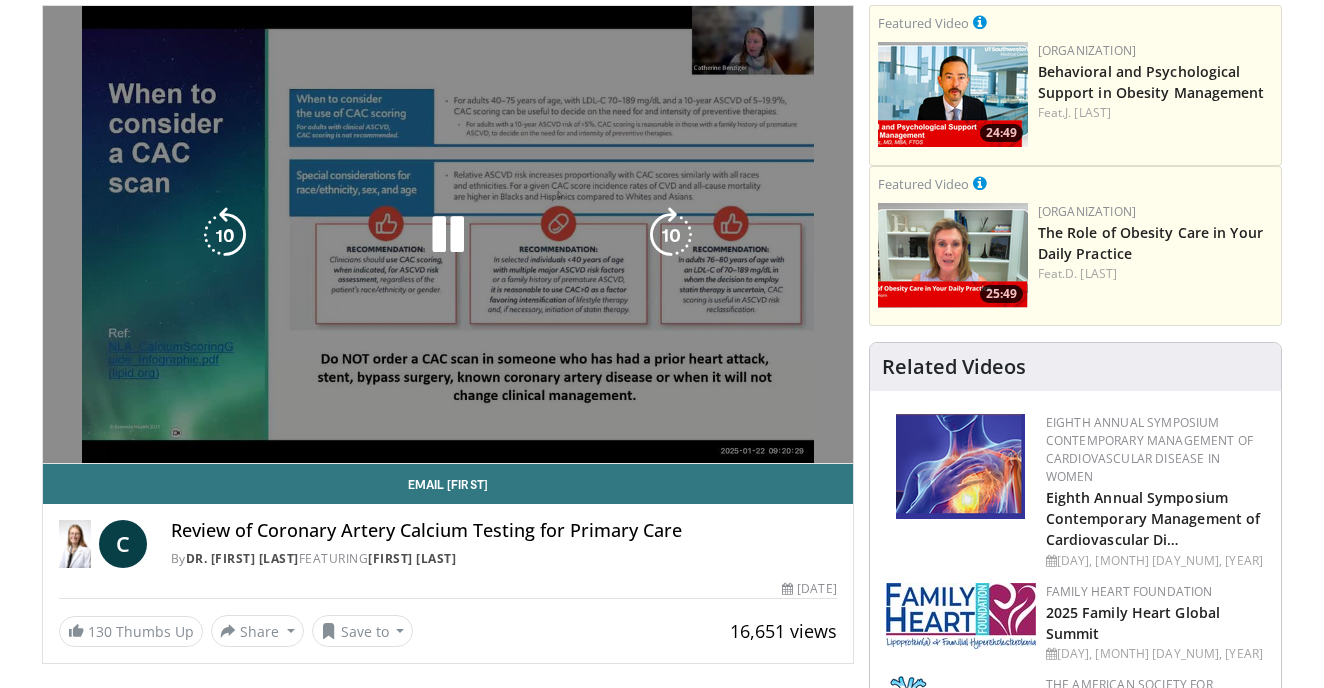 scroll, scrollTop: 148, scrollLeft: 0, axis: vertical 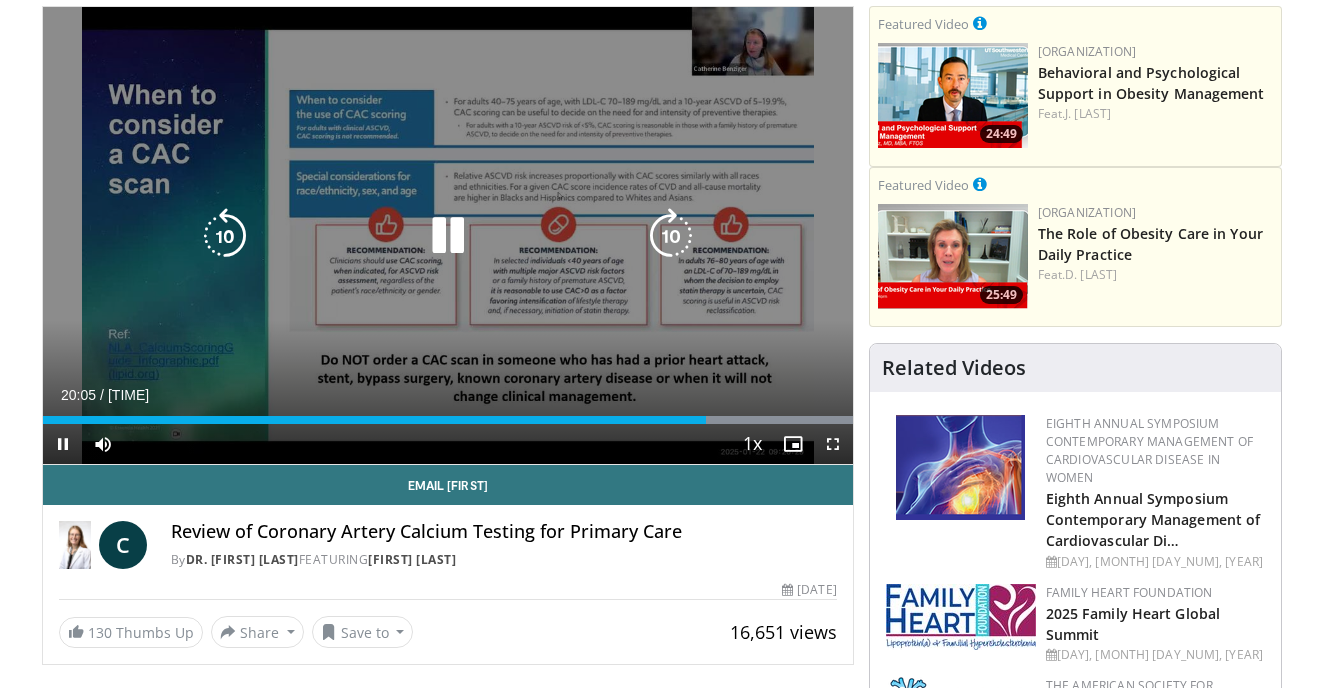 click on "10 seconds" at bounding box center (448, 235) 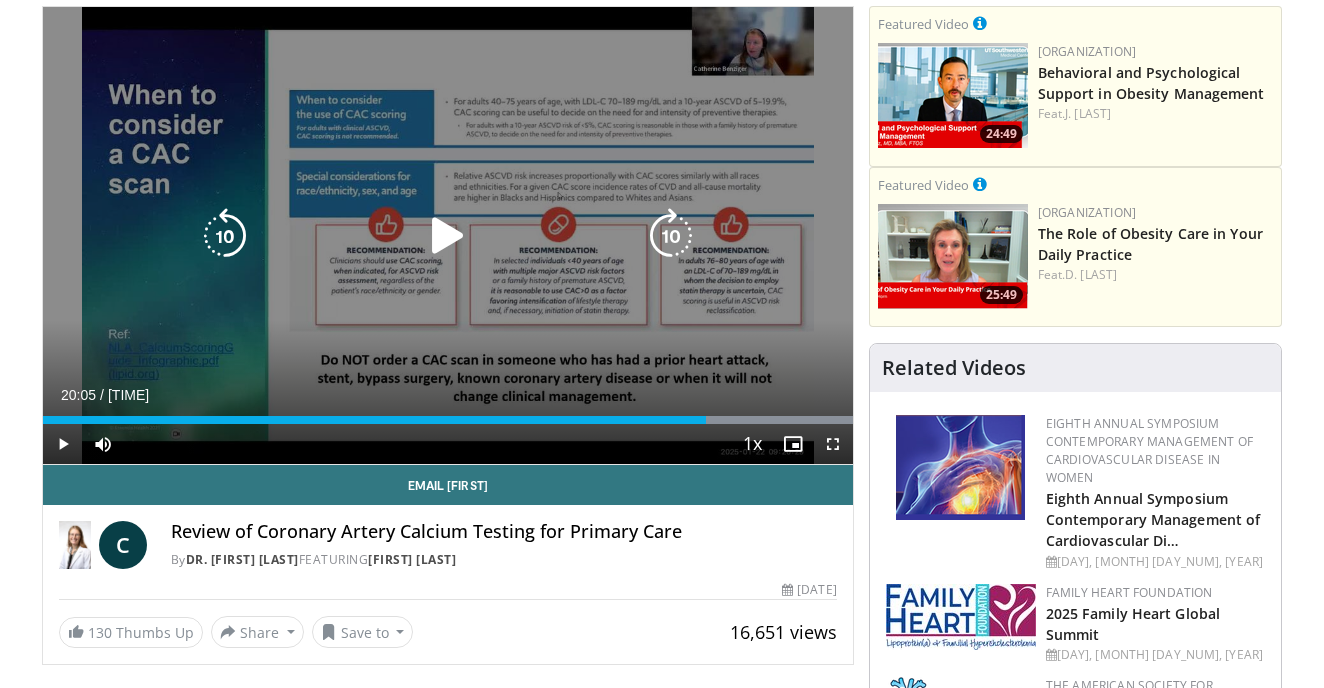 click at bounding box center (448, 236) 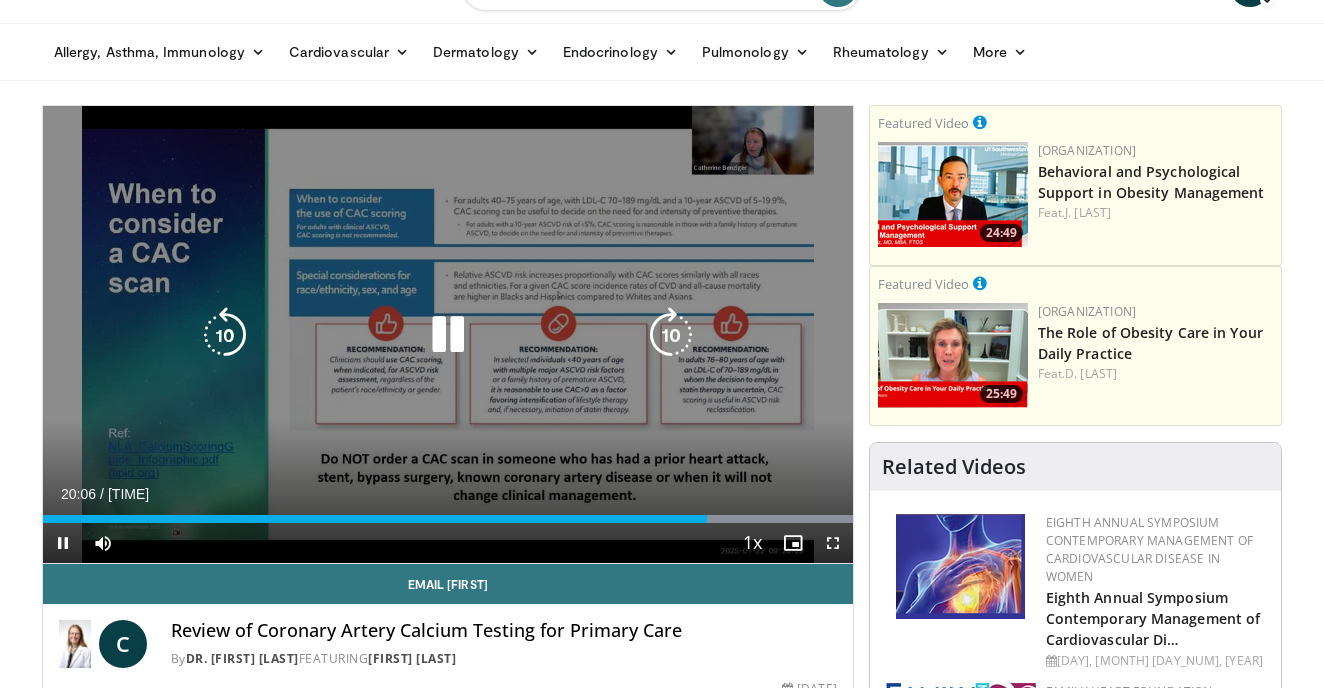 scroll, scrollTop: 53, scrollLeft: 0, axis: vertical 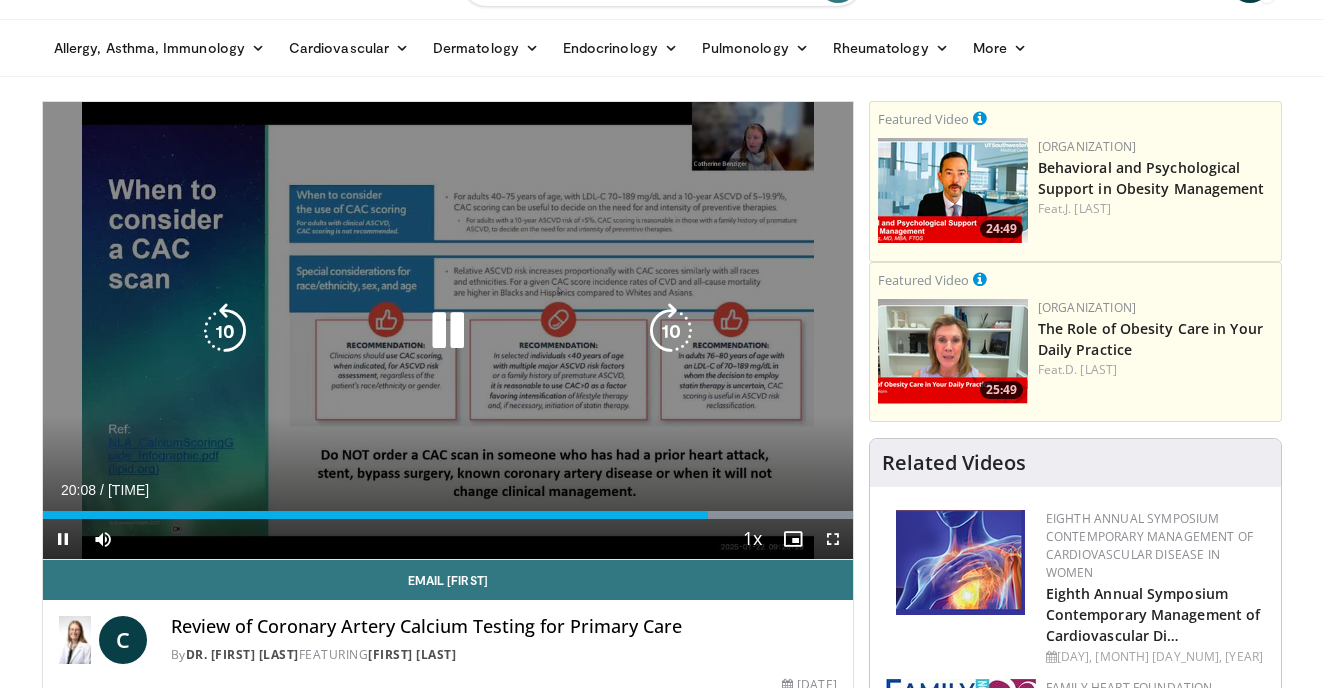 click on "10 seconds" at bounding box center (448, 330) 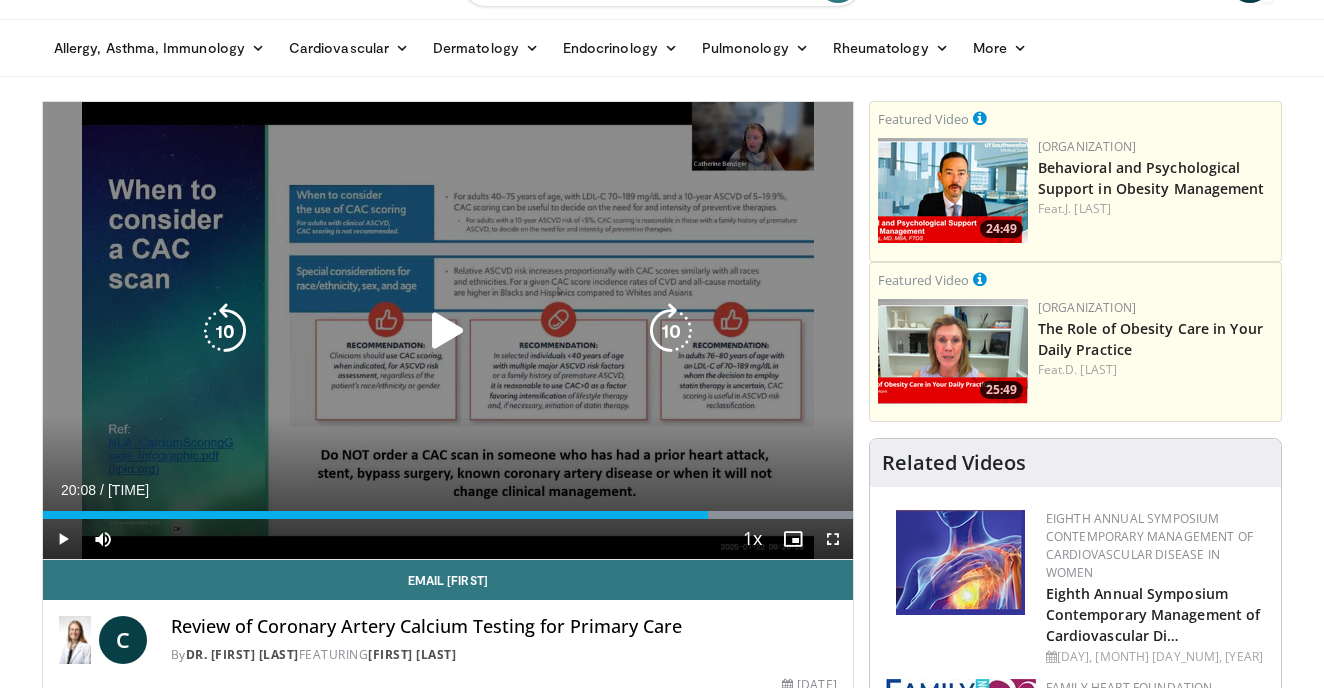 click at bounding box center (448, 331) 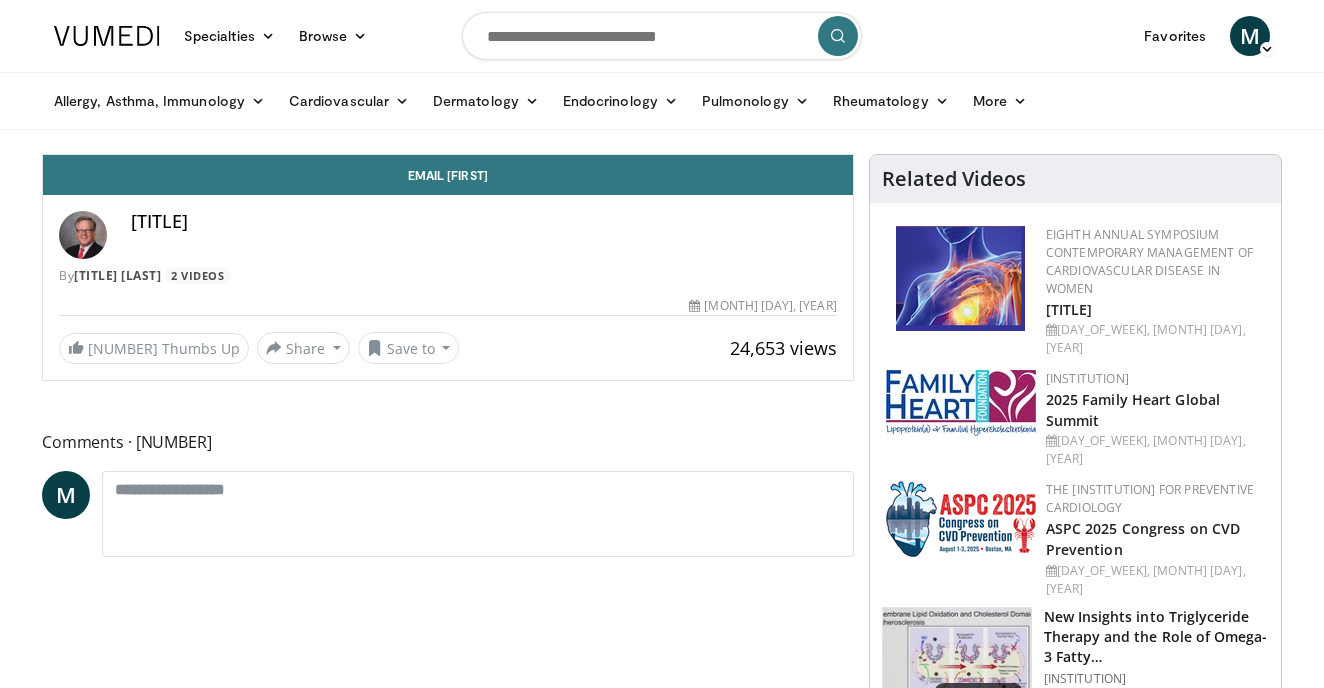 scroll, scrollTop: 0, scrollLeft: 0, axis: both 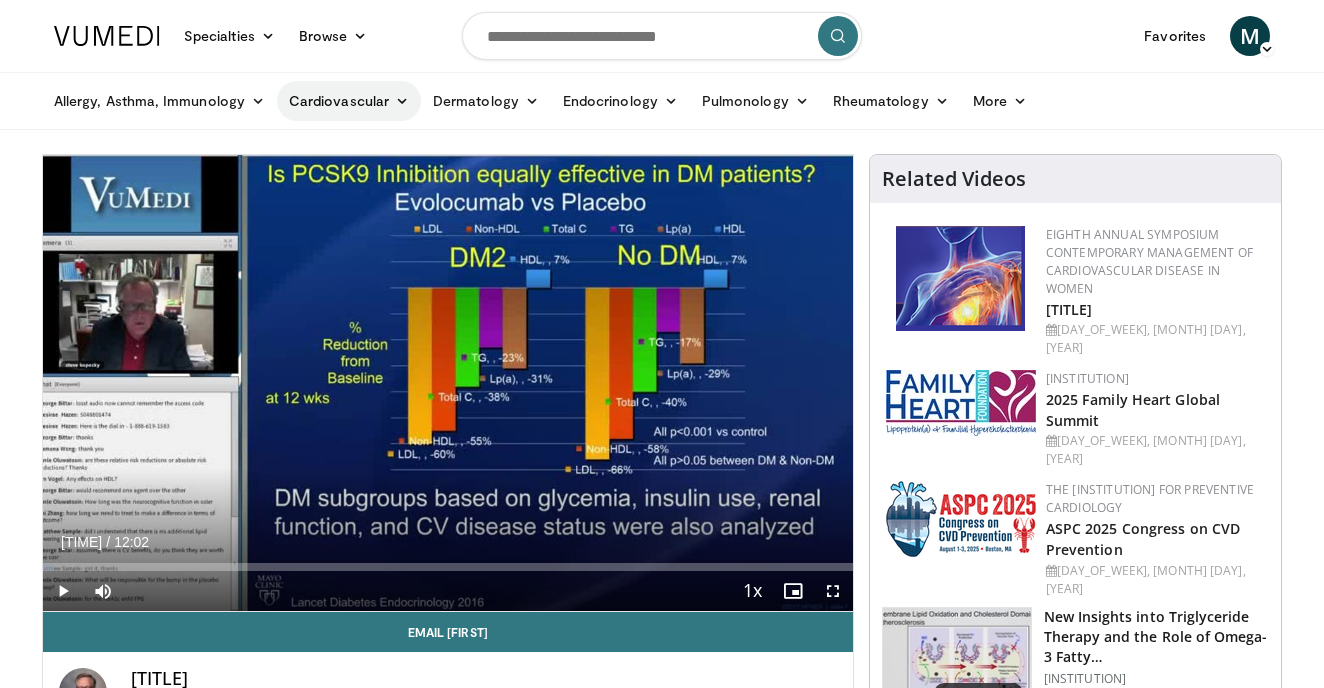 click on "Cardiovascular" at bounding box center (349, 101) 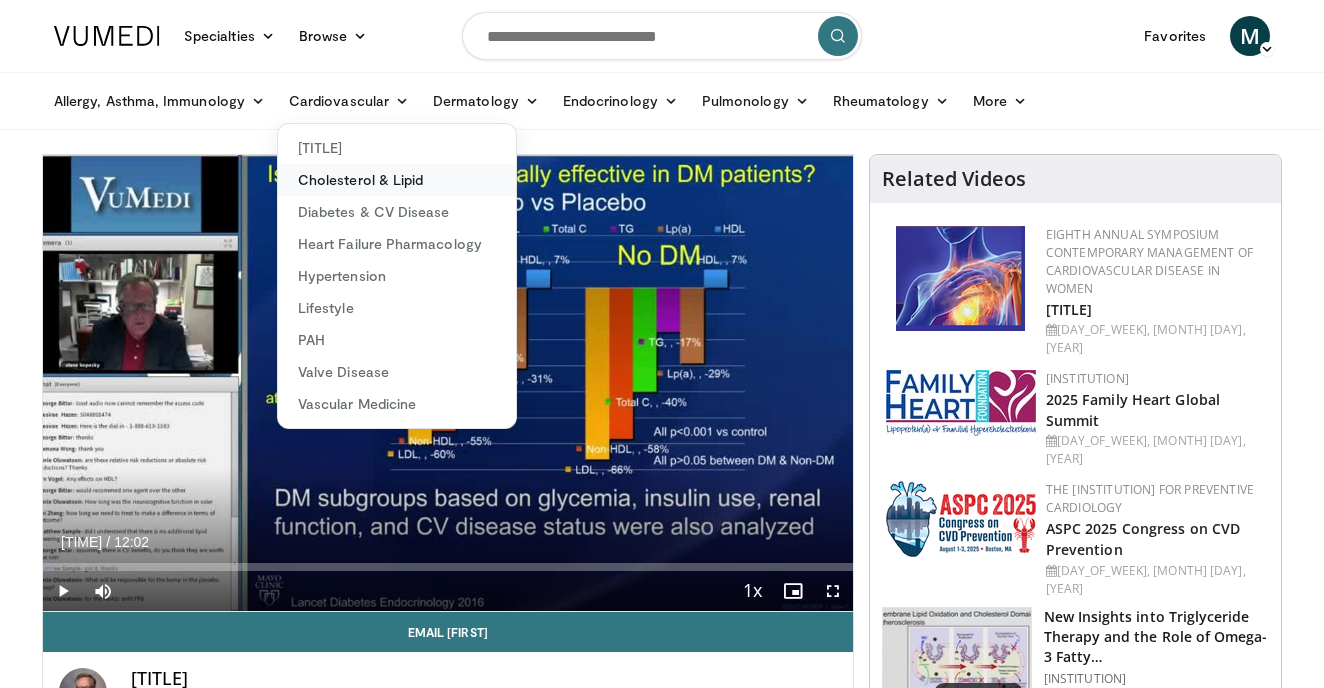 click on "Cholesterol & Lipid" at bounding box center [397, 180] 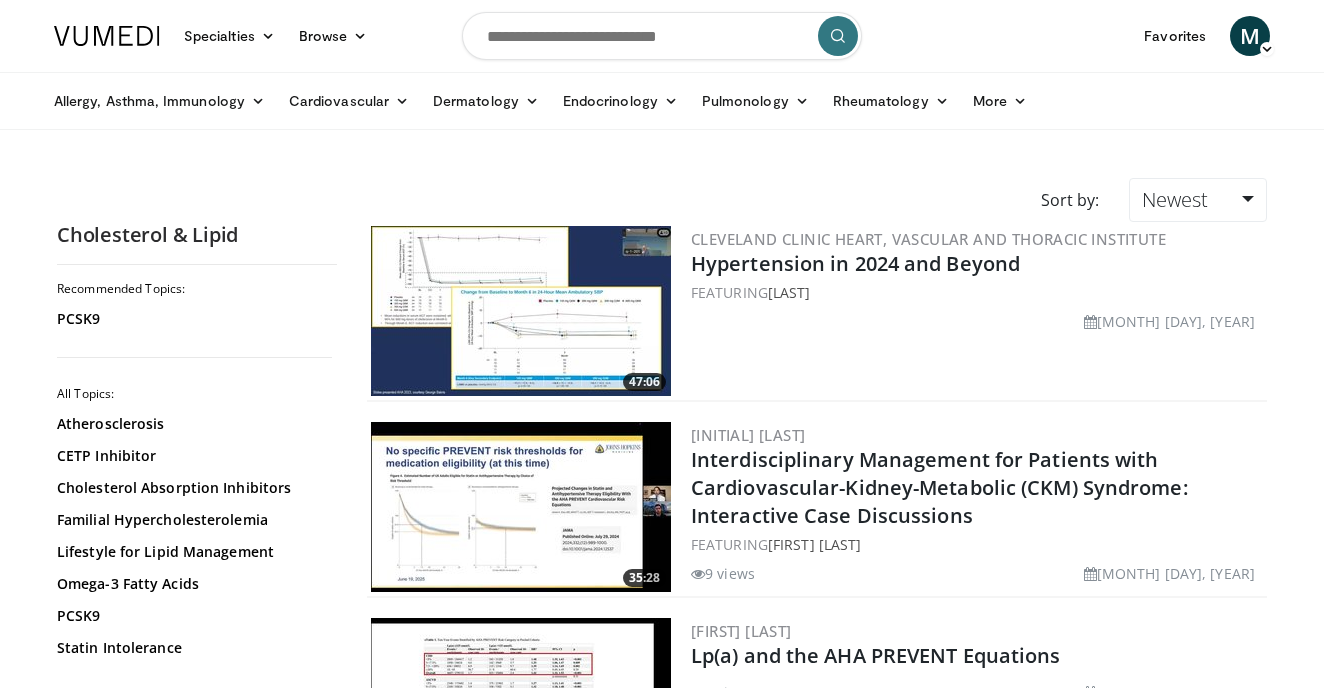 scroll, scrollTop: 0, scrollLeft: 0, axis: both 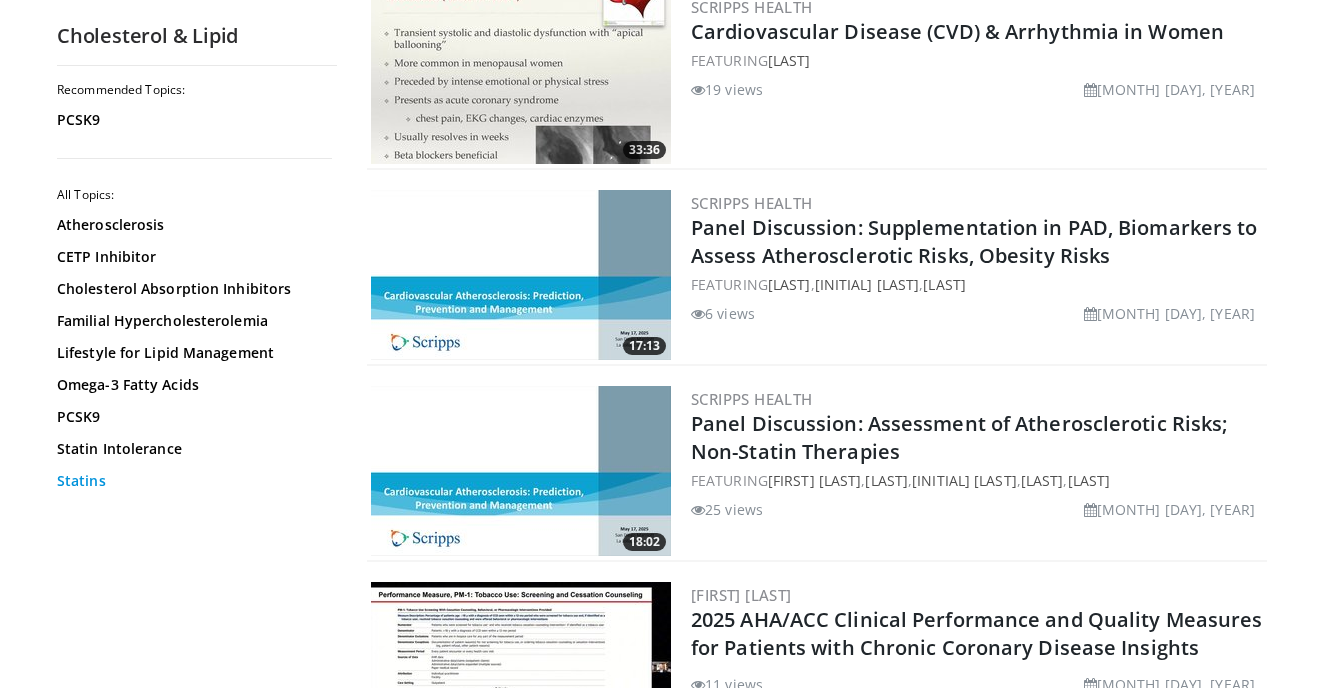 click on "Statins" at bounding box center [192, 481] 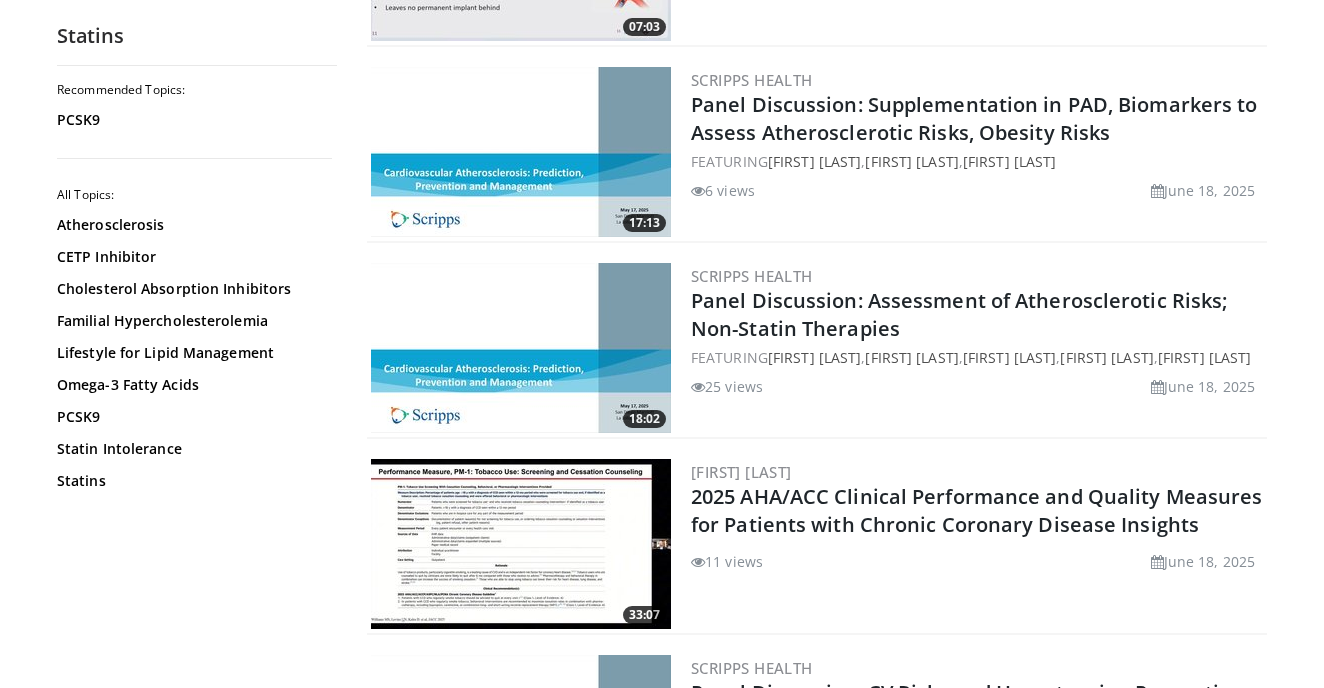 scroll, scrollTop: 747, scrollLeft: 0, axis: vertical 